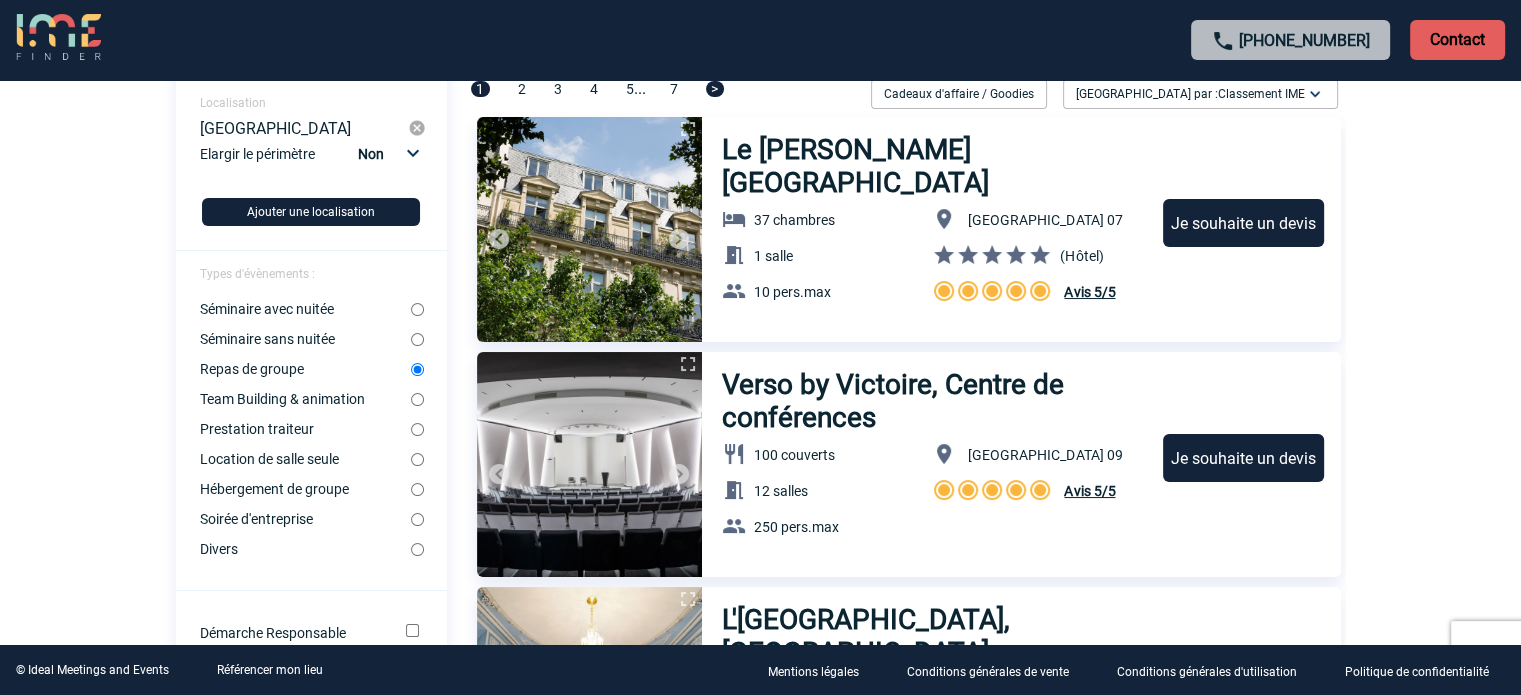 scroll, scrollTop: 0, scrollLeft: 0, axis: both 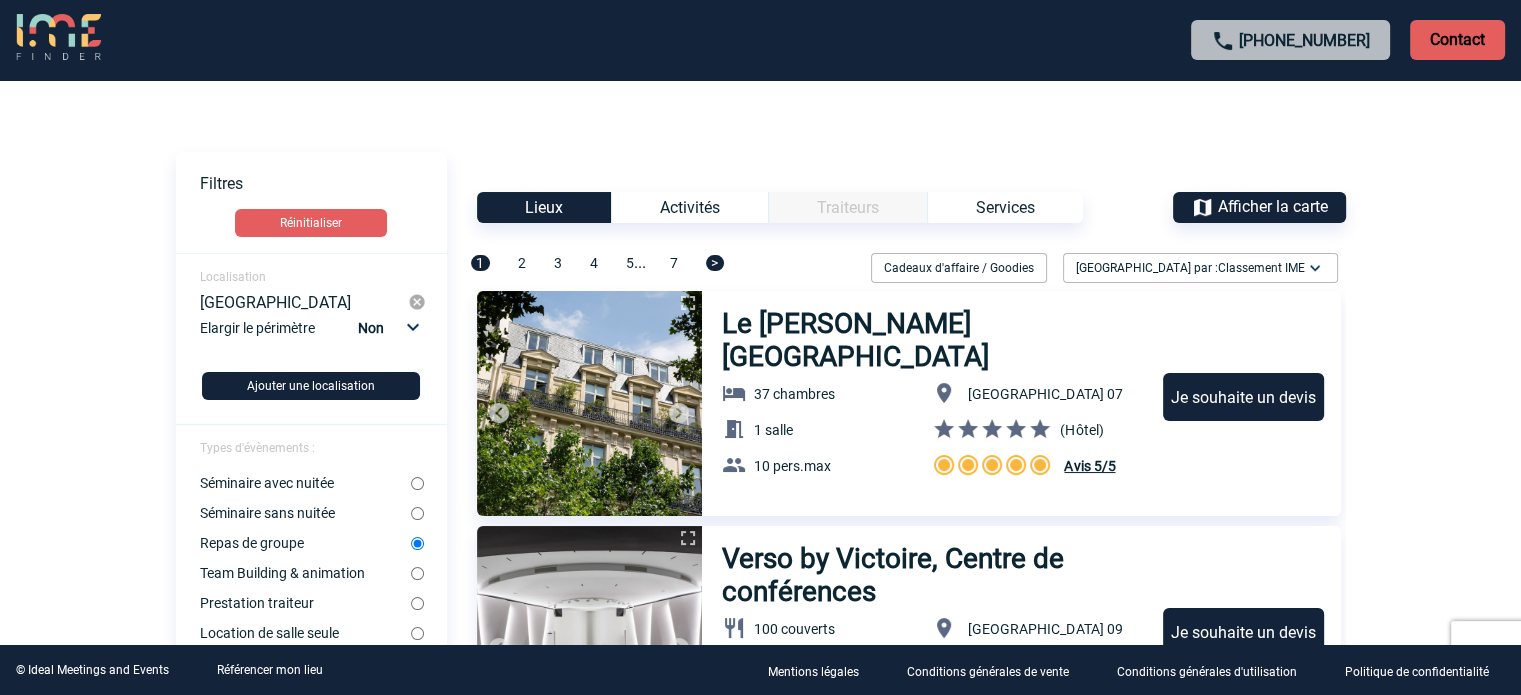 click on "Filtres
Réinitialiser
Localisation
[GEOGRAPHIC_DATA]
Elargir le périmètre
Non
10km
20km
50km
Repas de groupe" at bounding box center (311, 823) 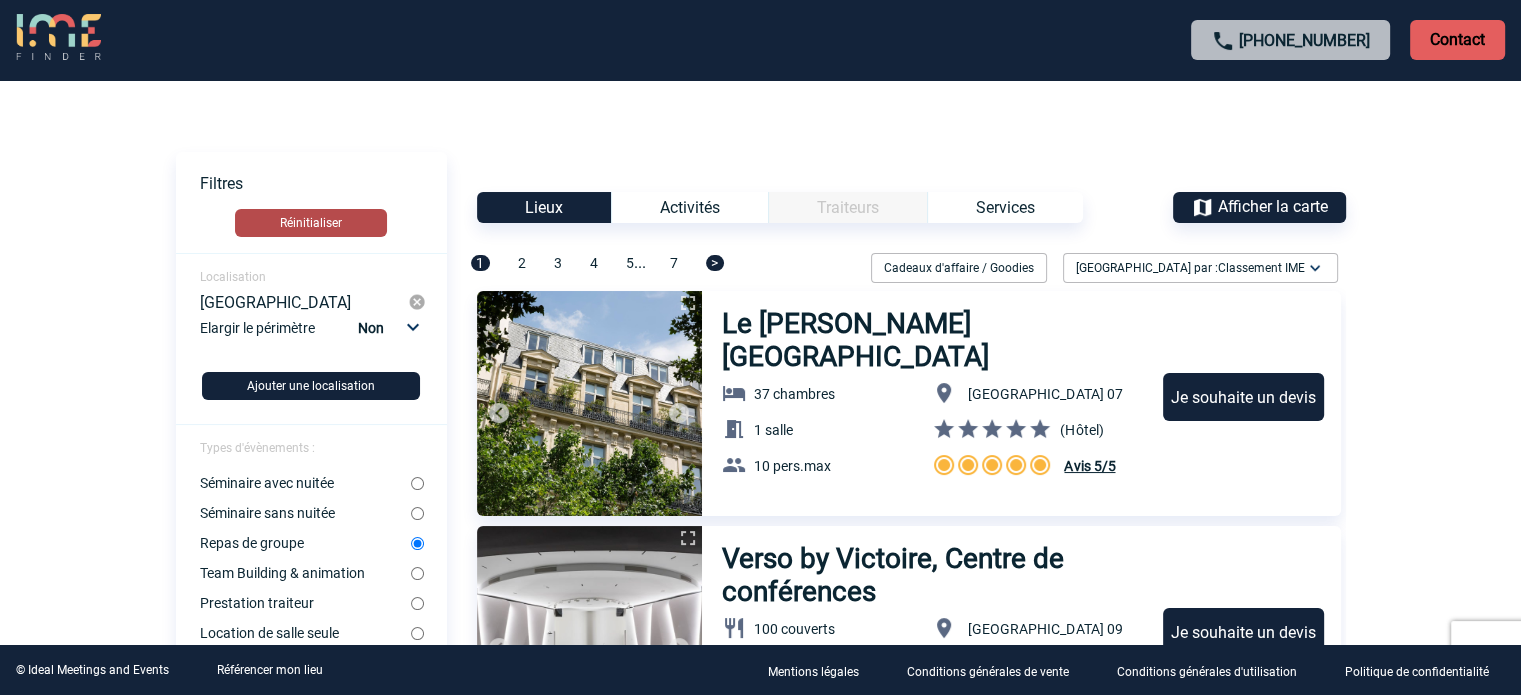 click on "Réinitialiser" at bounding box center (311, 223) 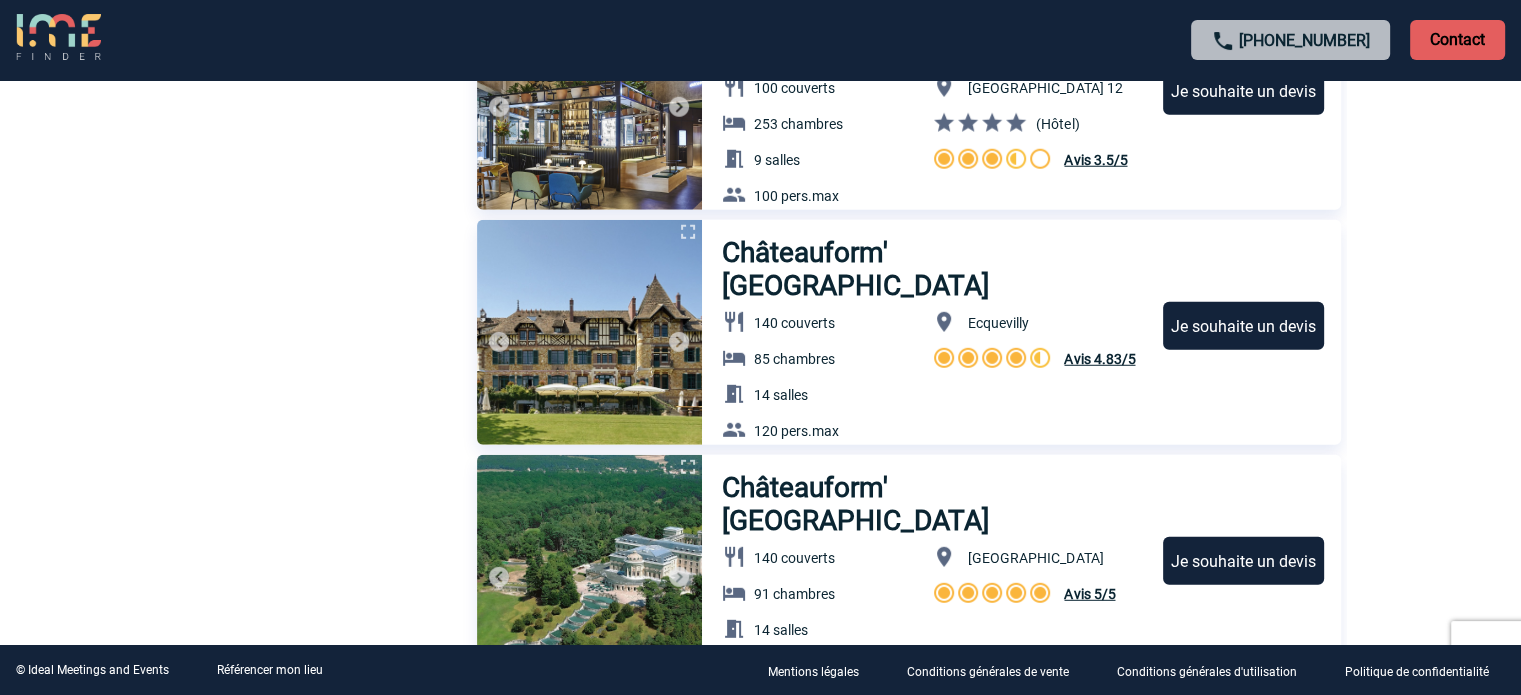 scroll, scrollTop: 5475, scrollLeft: 0, axis: vertical 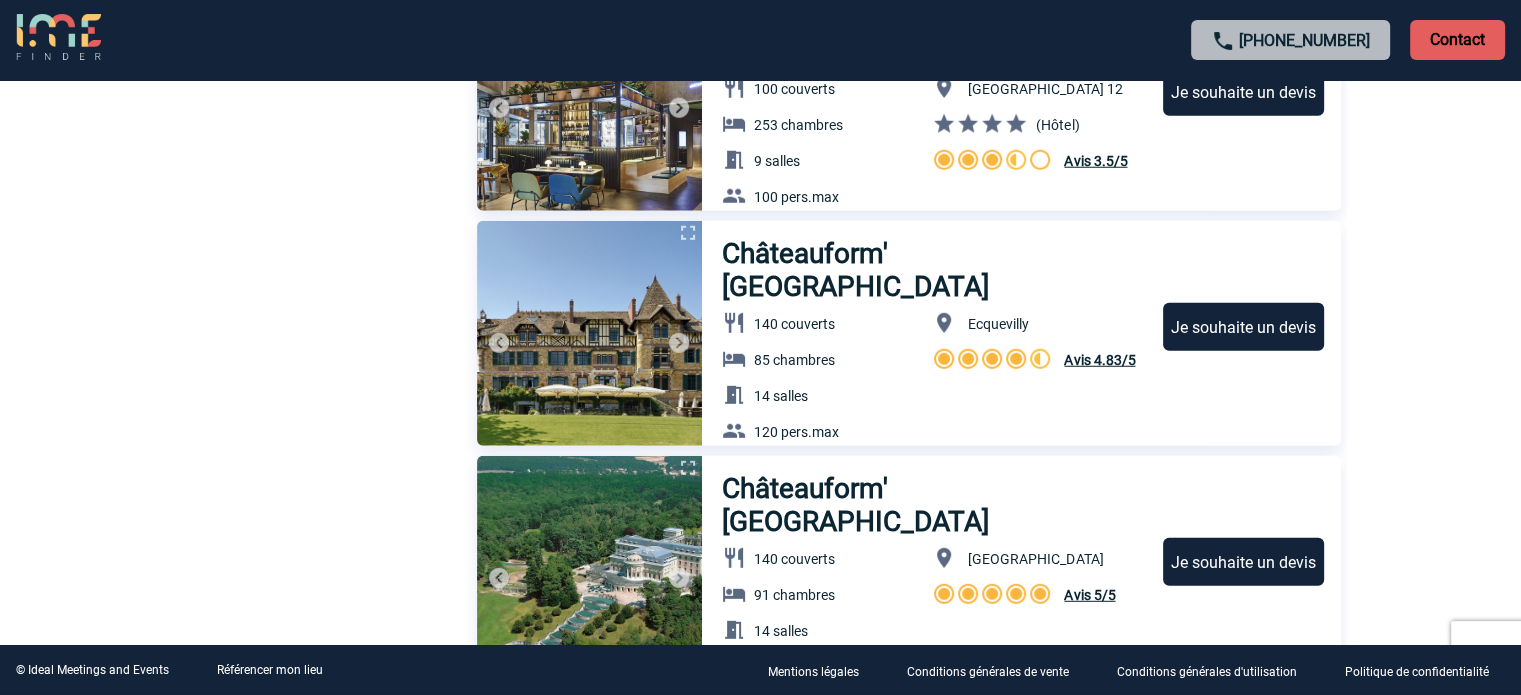 click at bounding box center [679, 343] 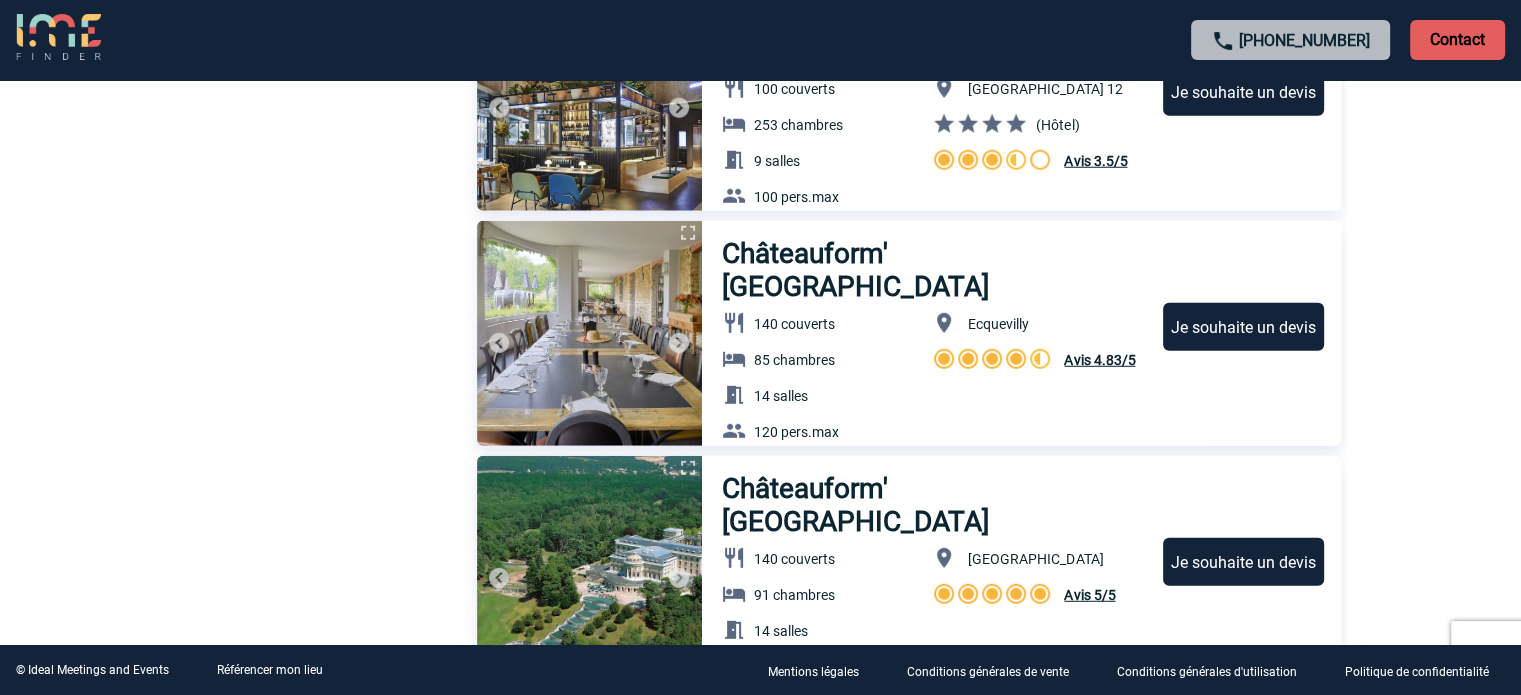 click at bounding box center (679, 343) 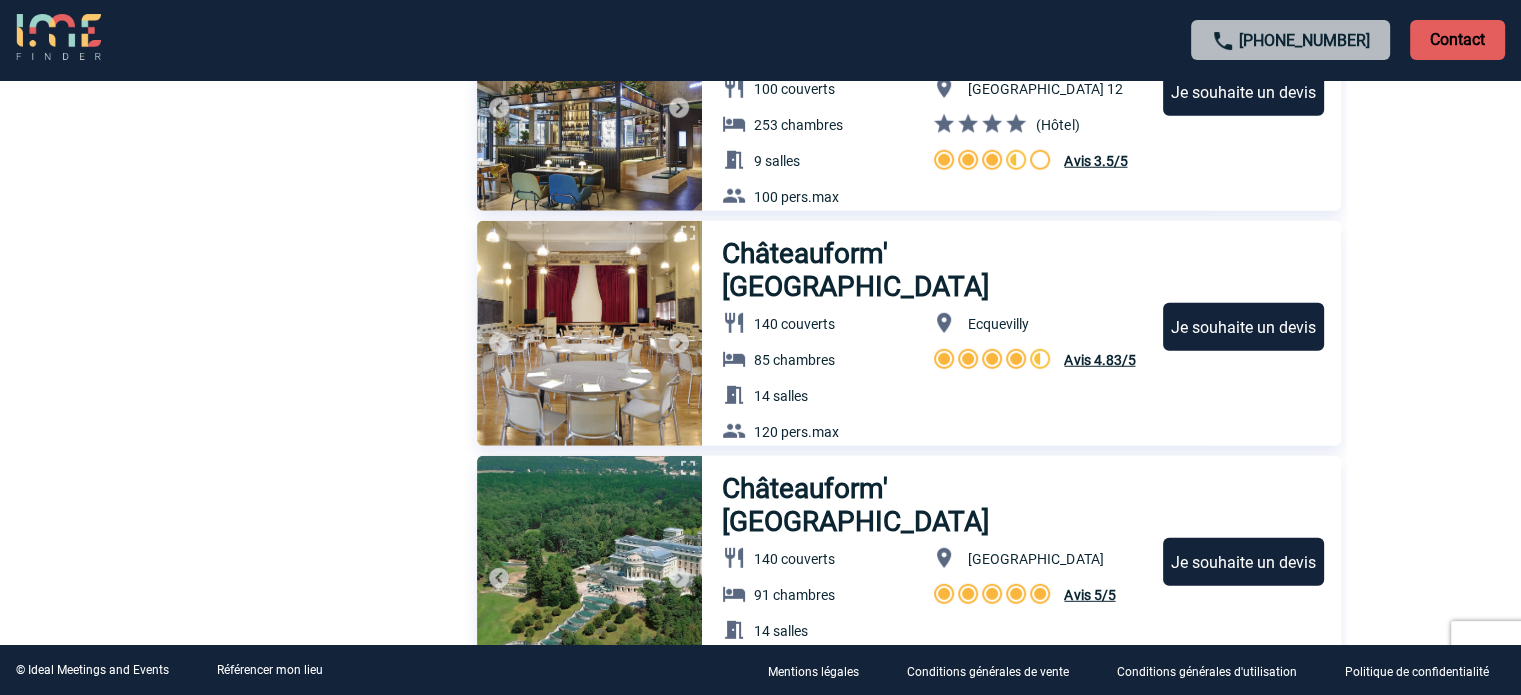 click at bounding box center (679, 343) 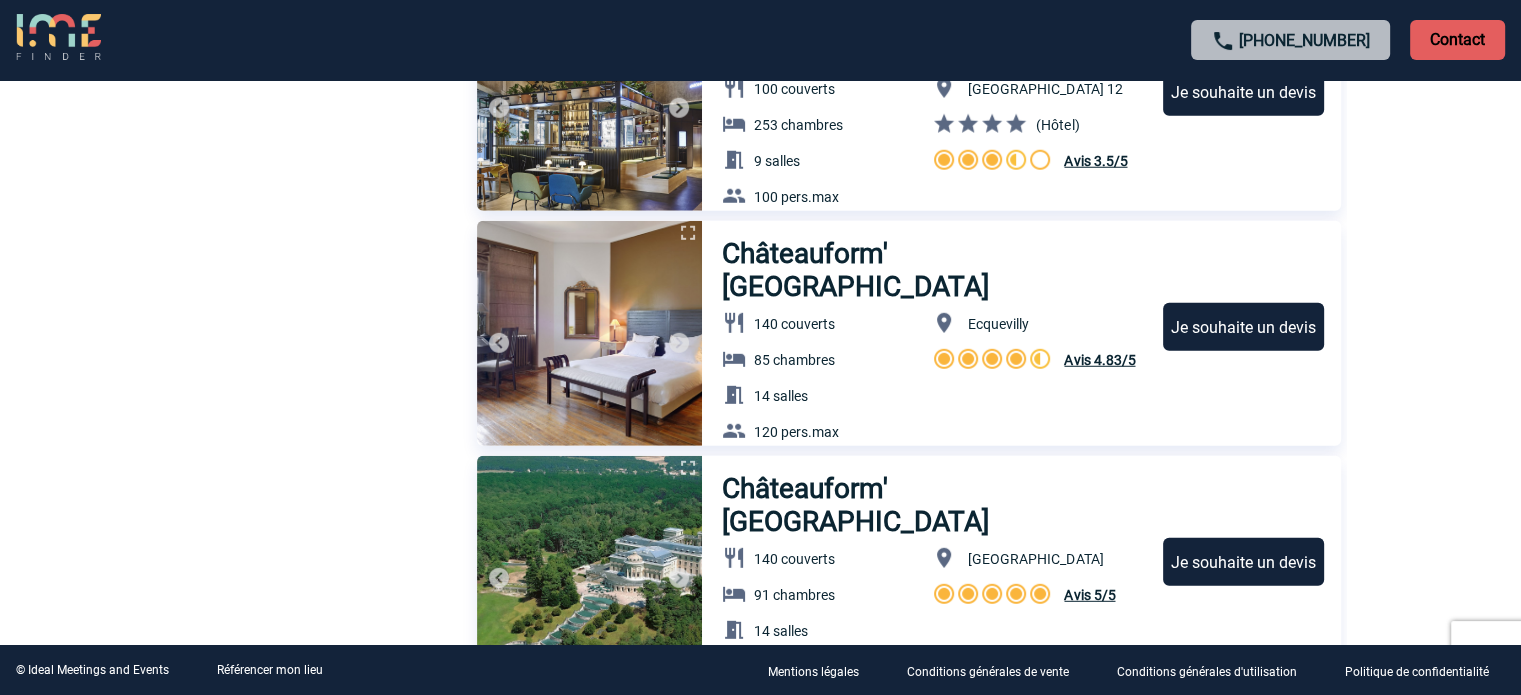 click at bounding box center [679, 343] 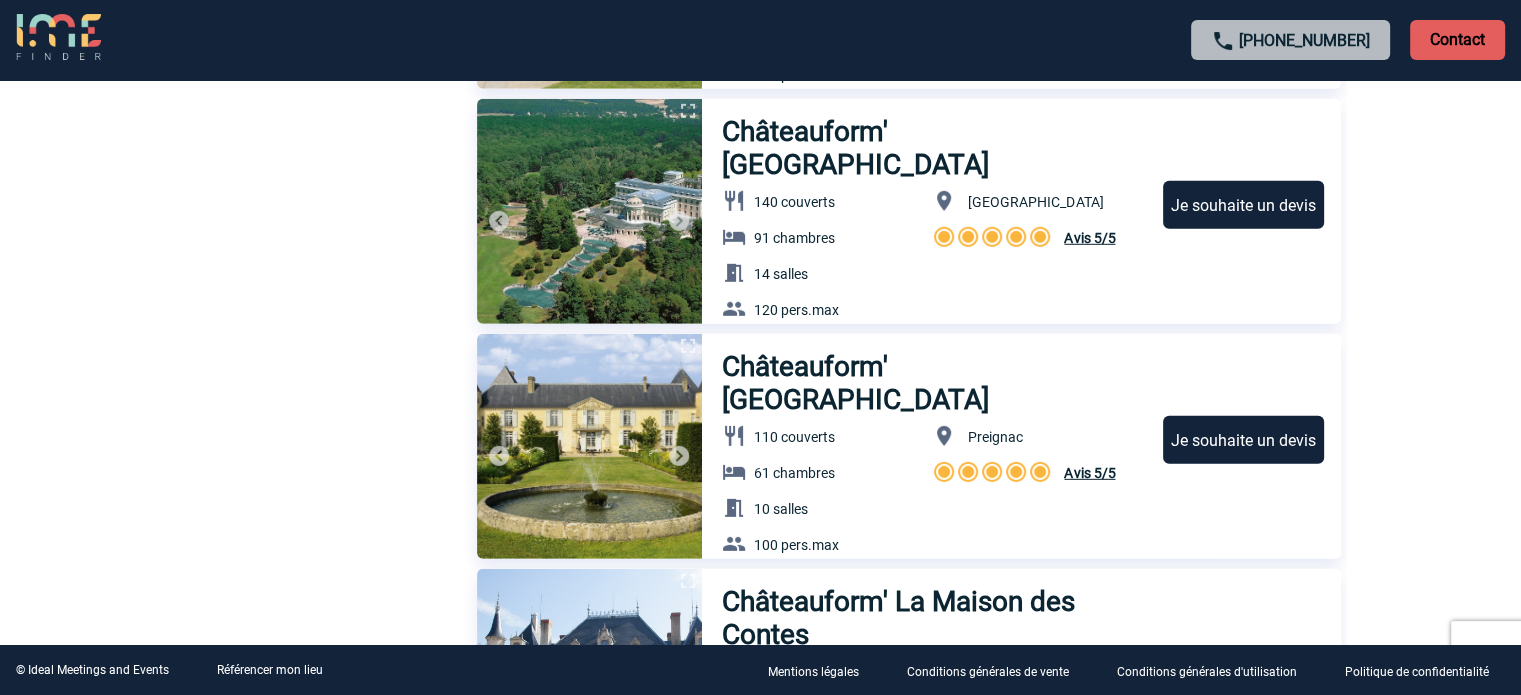 scroll, scrollTop: 5831, scrollLeft: 0, axis: vertical 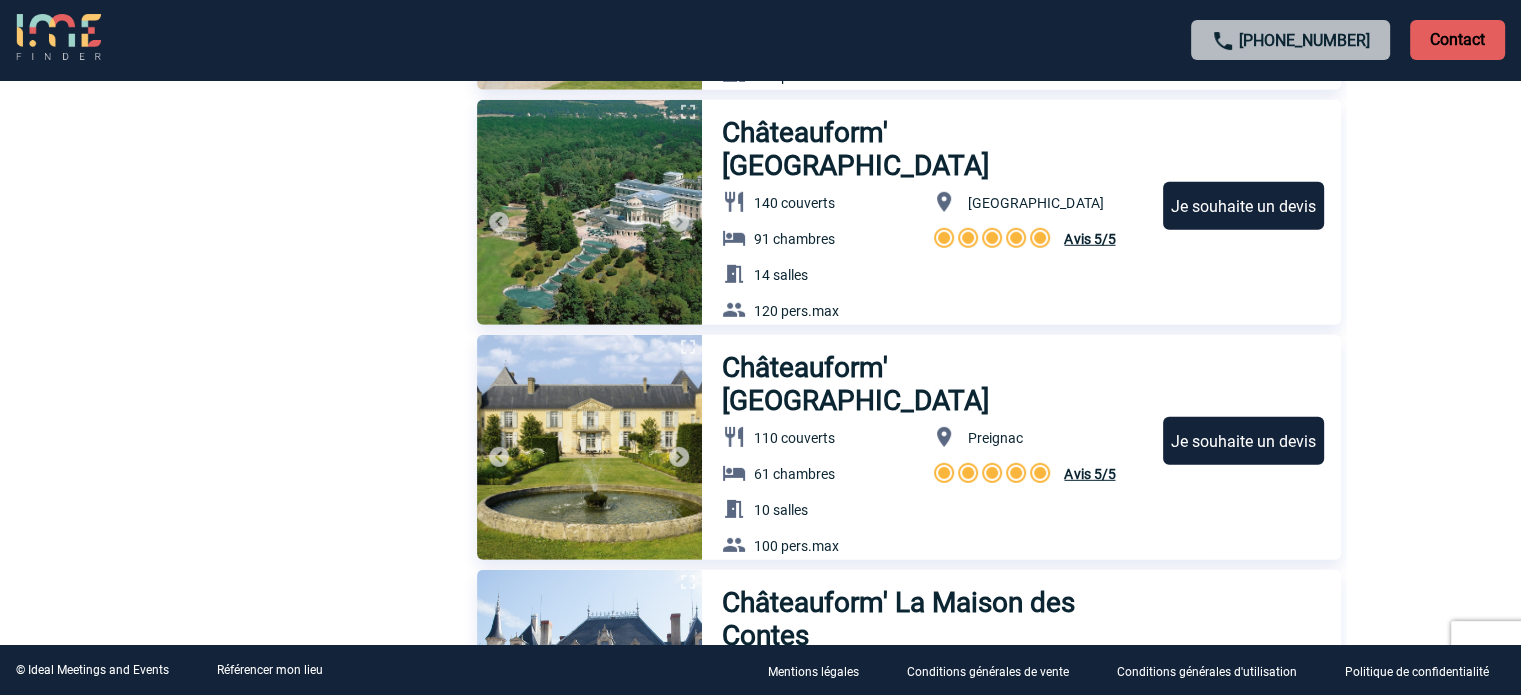 click at bounding box center [679, 222] 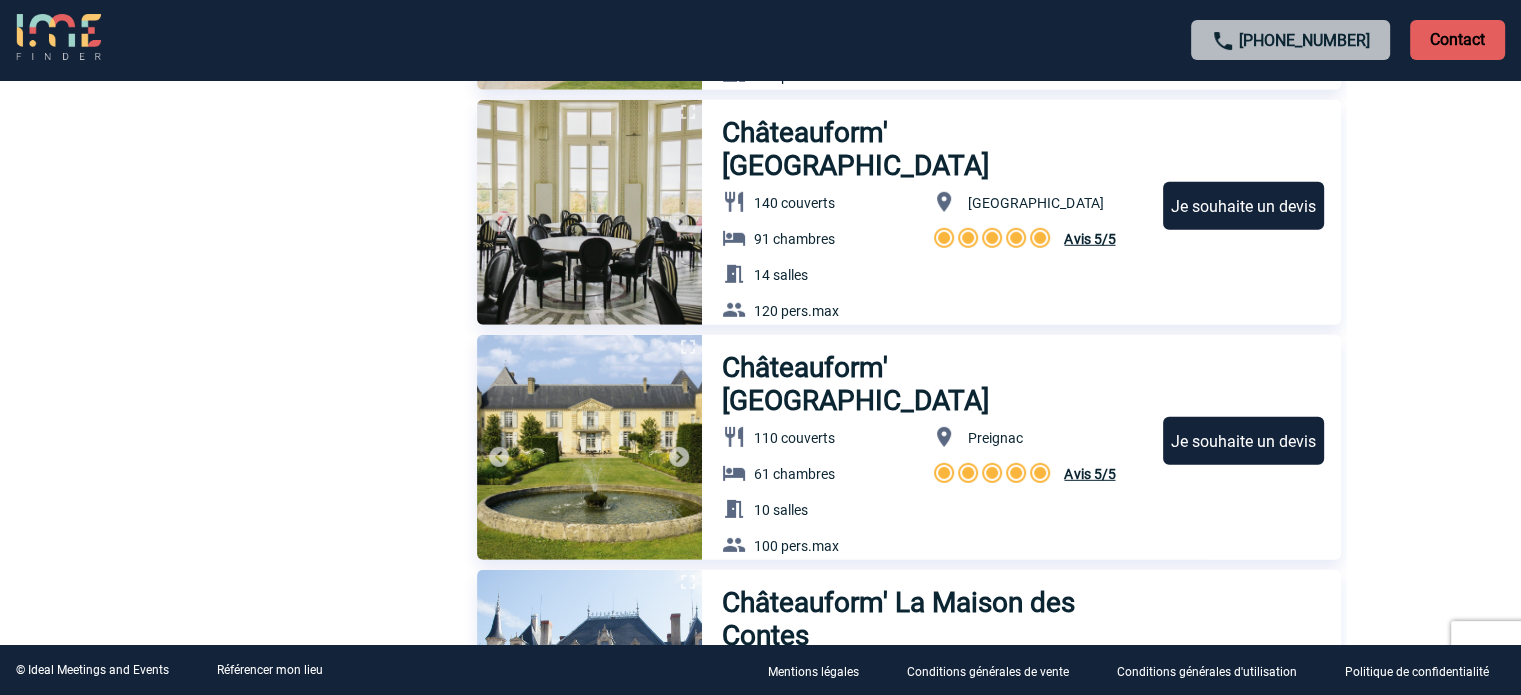 click at bounding box center [679, 222] 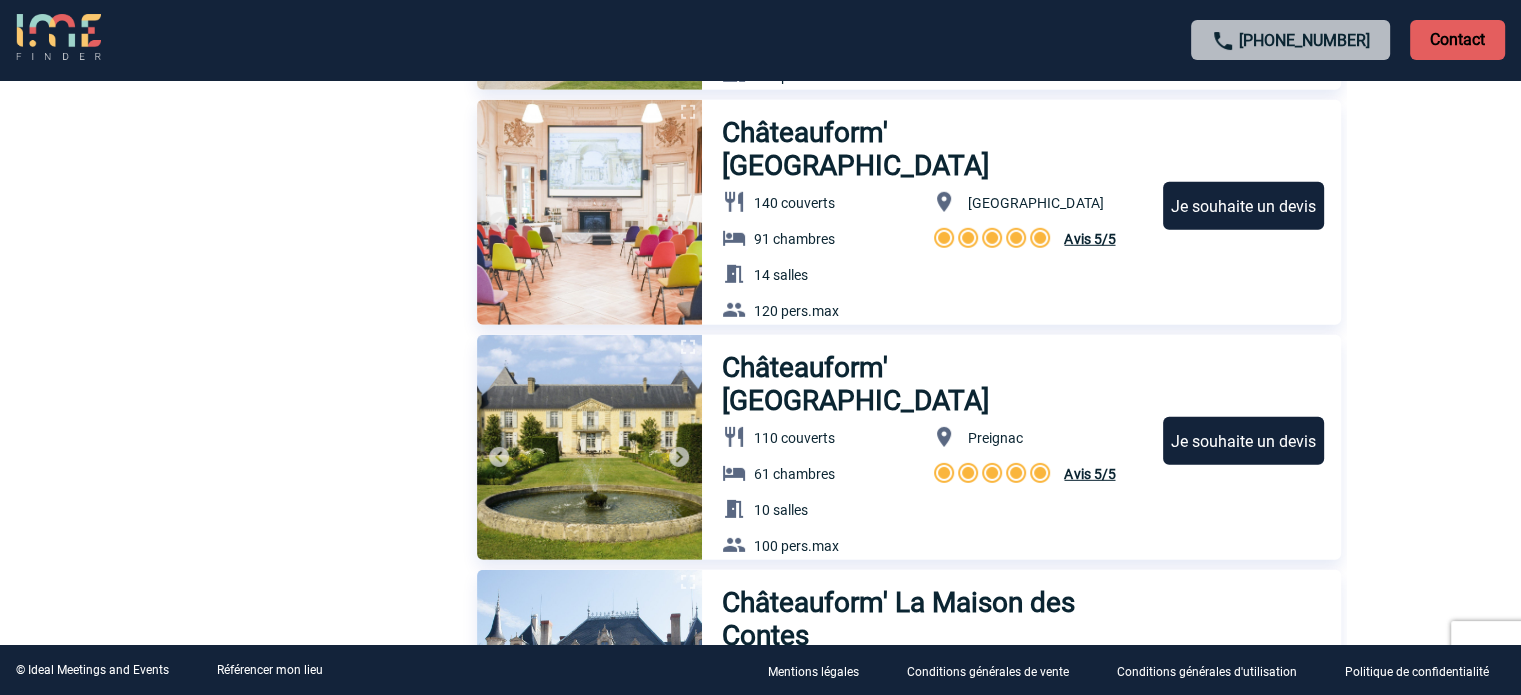 click at bounding box center [679, 222] 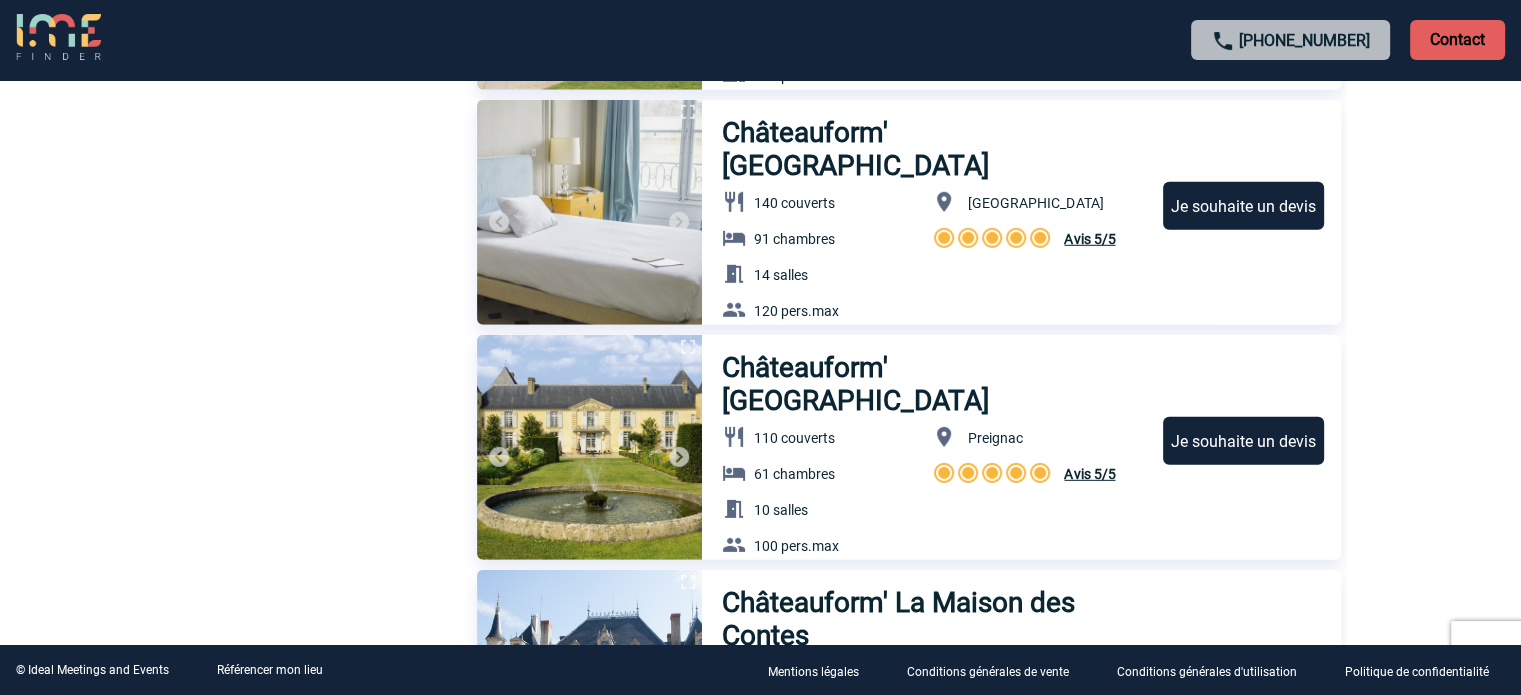 click at bounding box center (679, 222) 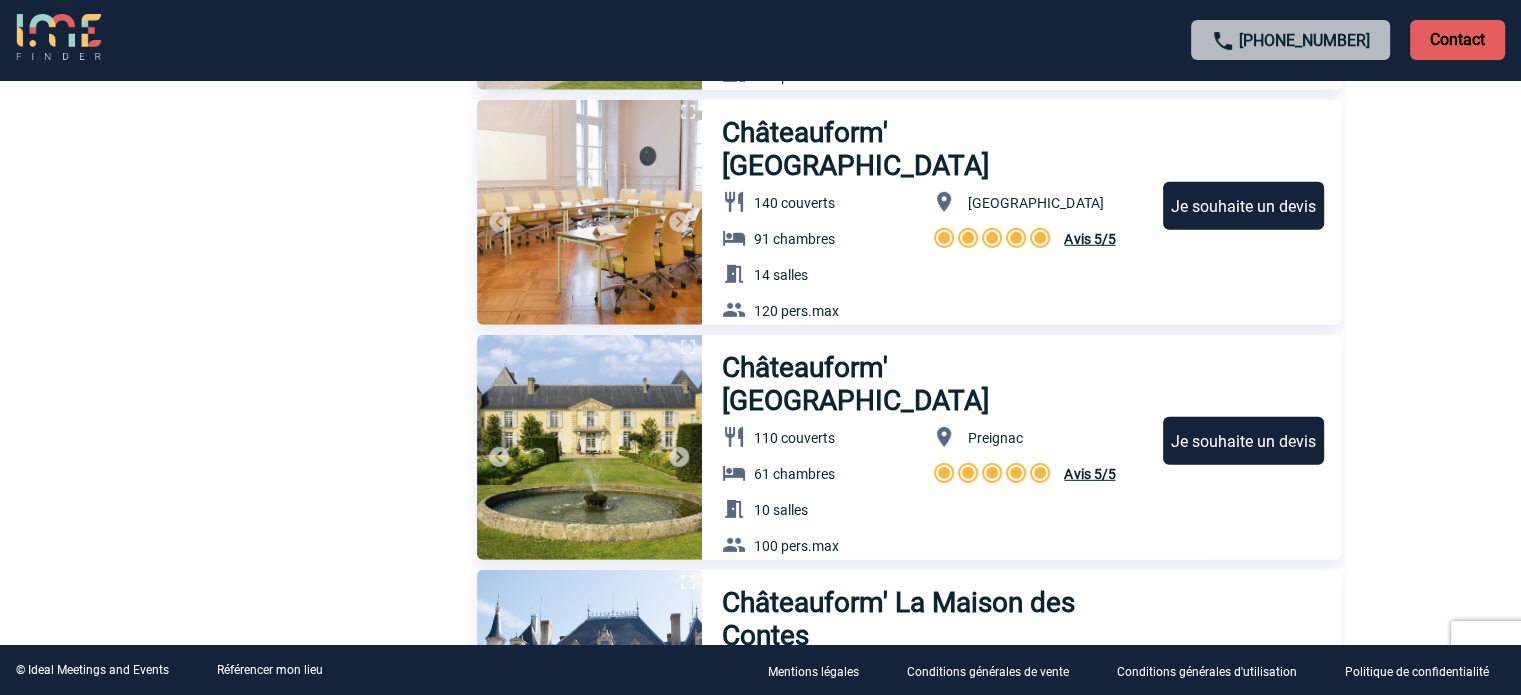 click at bounding box center [679, 222] 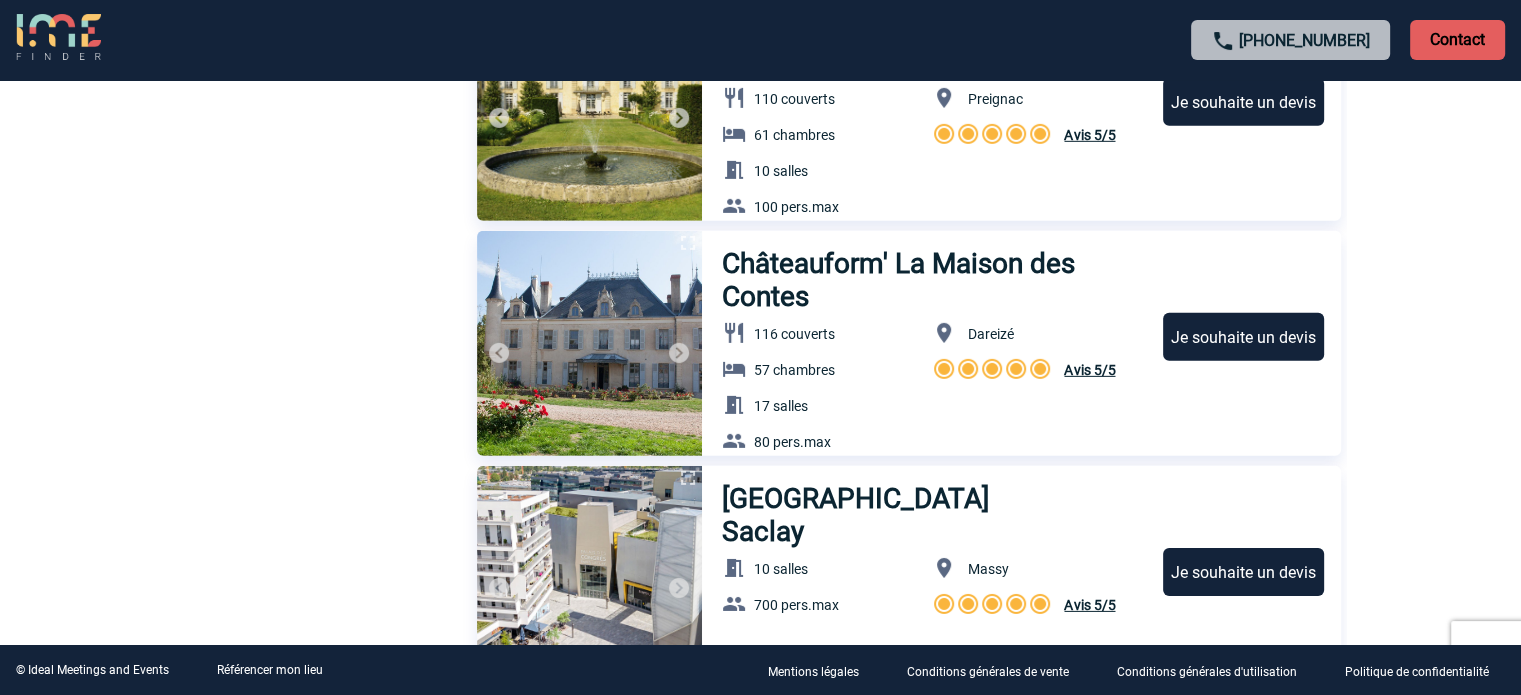 scroll, scrollTop: 6272, scrollLeft: 0, axis: vertical 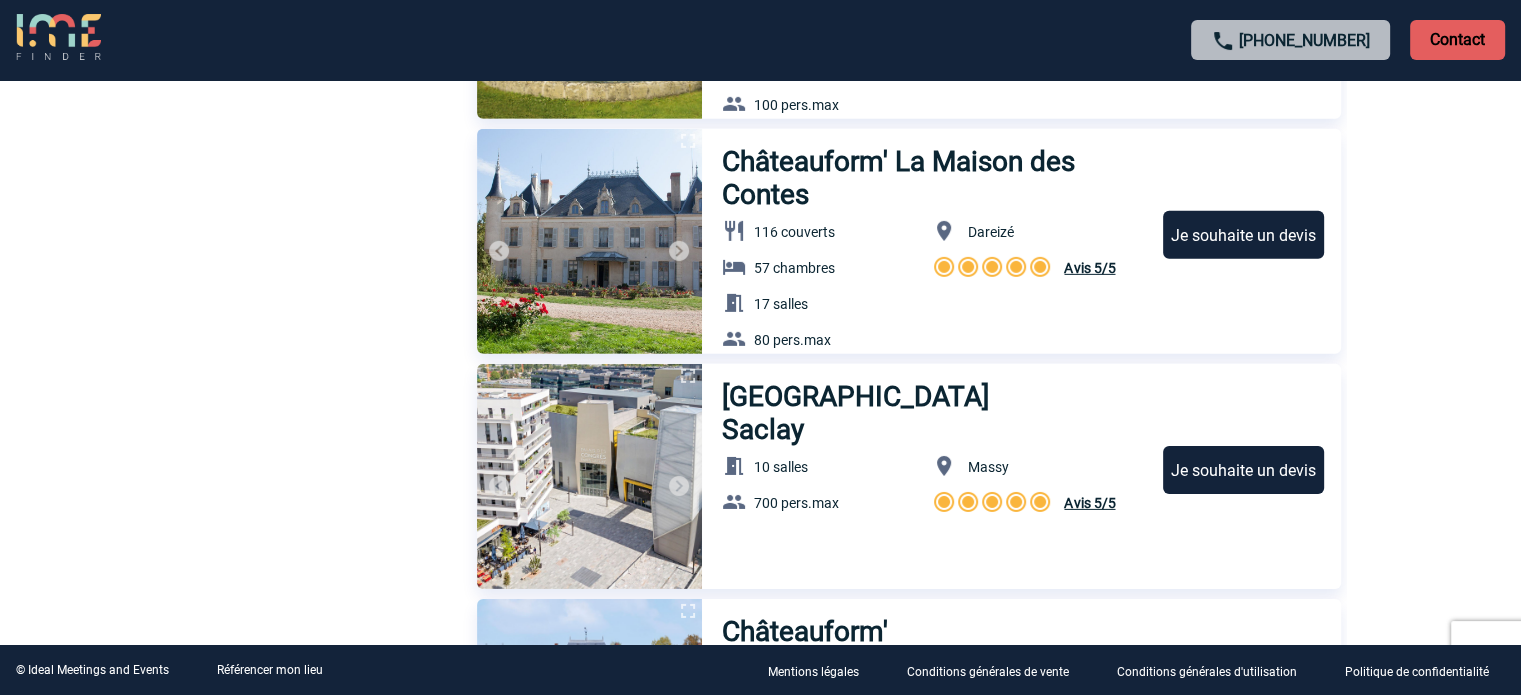 click at bounding box center (679, 251) 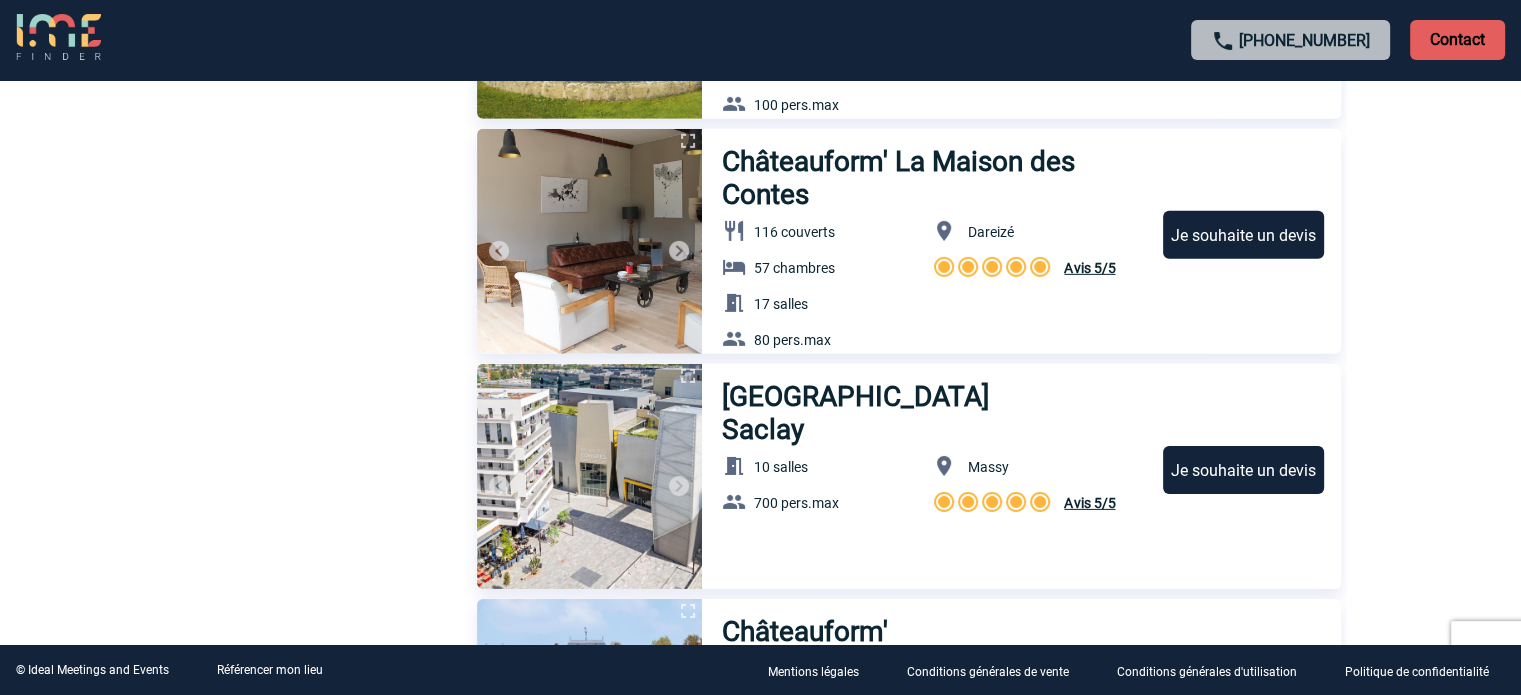 click at bounding box center [679, 251] 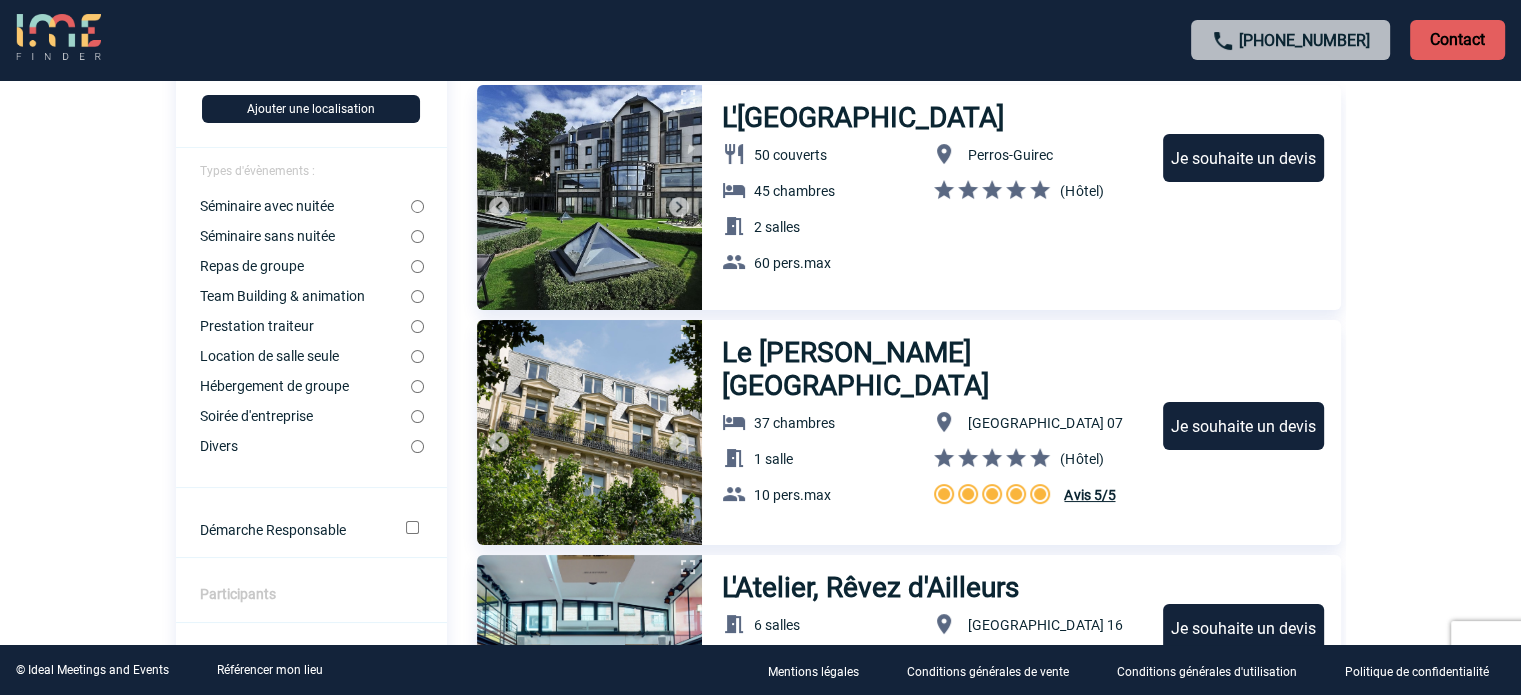 scroll, scrollTop: 204, scrollLeft: 0, axis: vertical 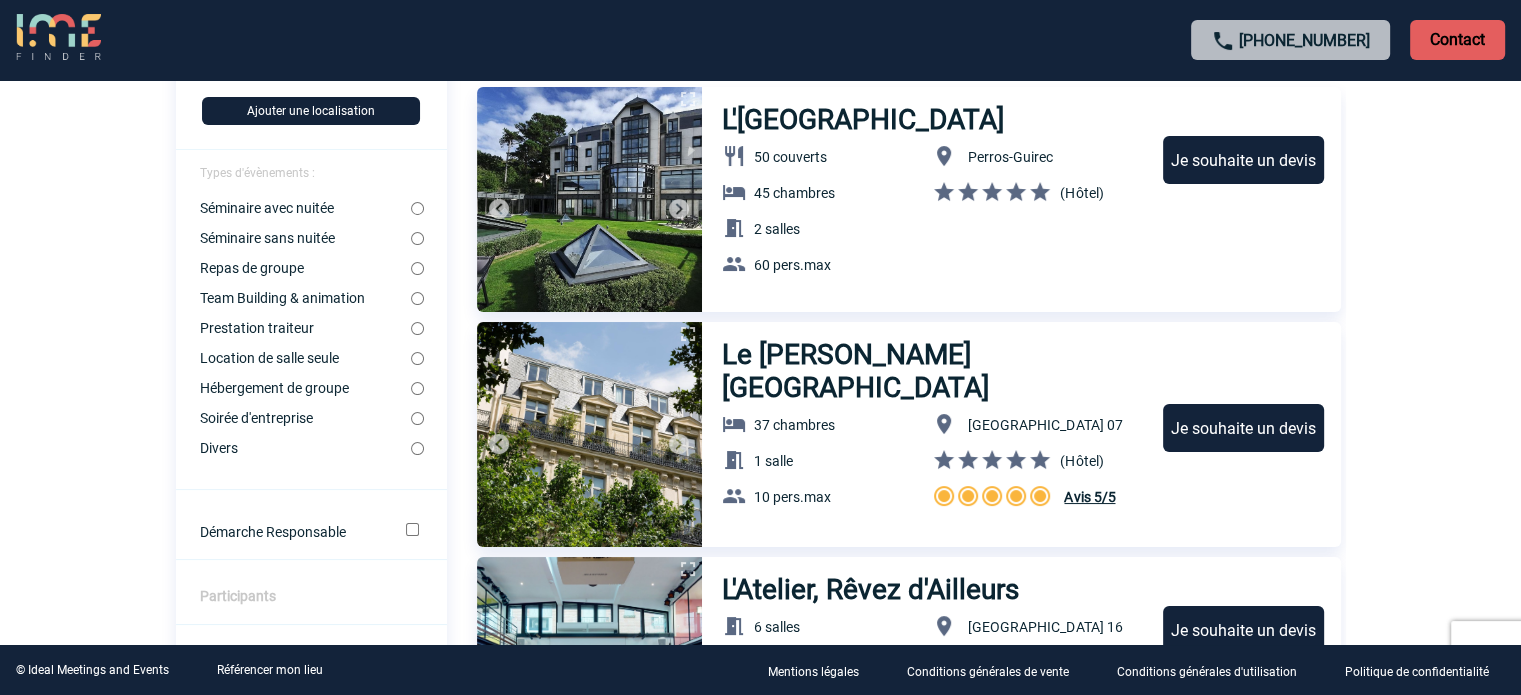 click on "Soirée d'entreprise" at bounding box center [417, 418] 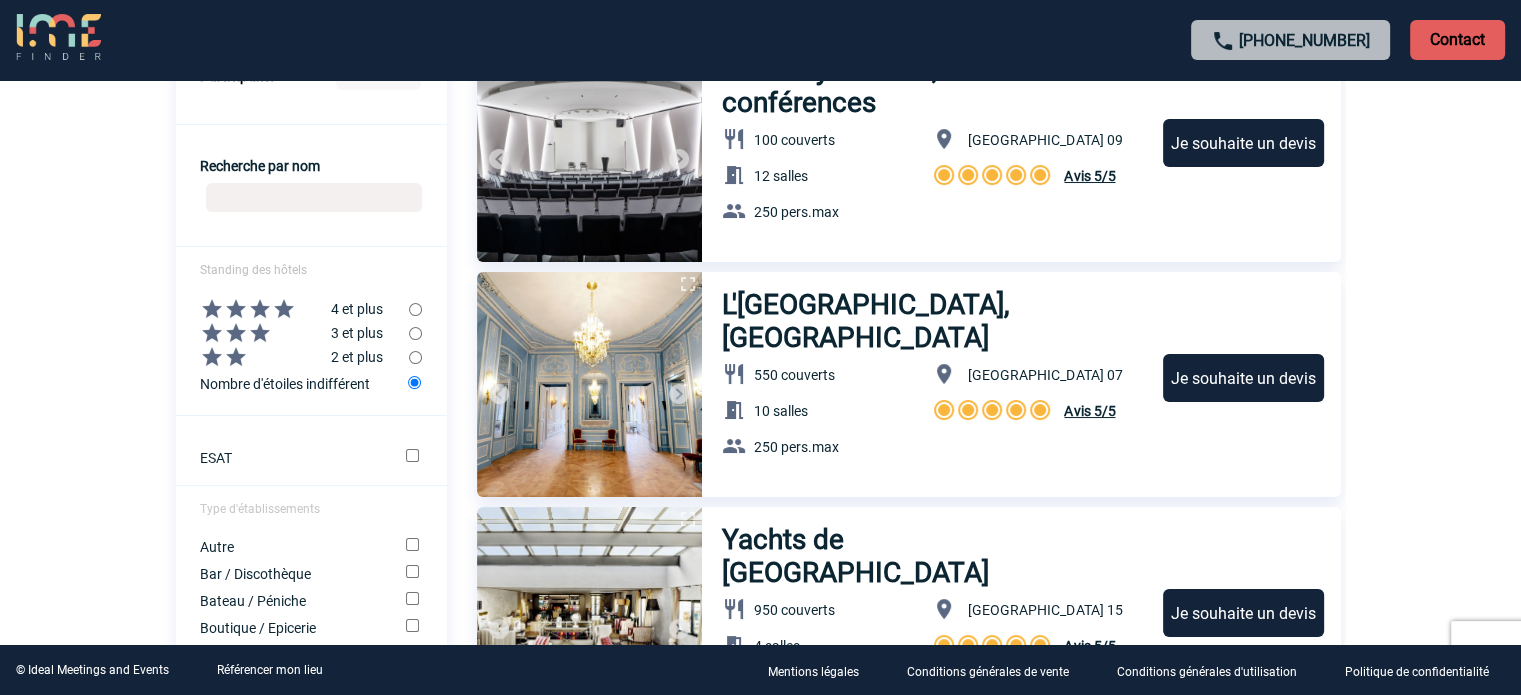 scroll, scrollTop: 726, scrollLeft: 0, axis: vertical 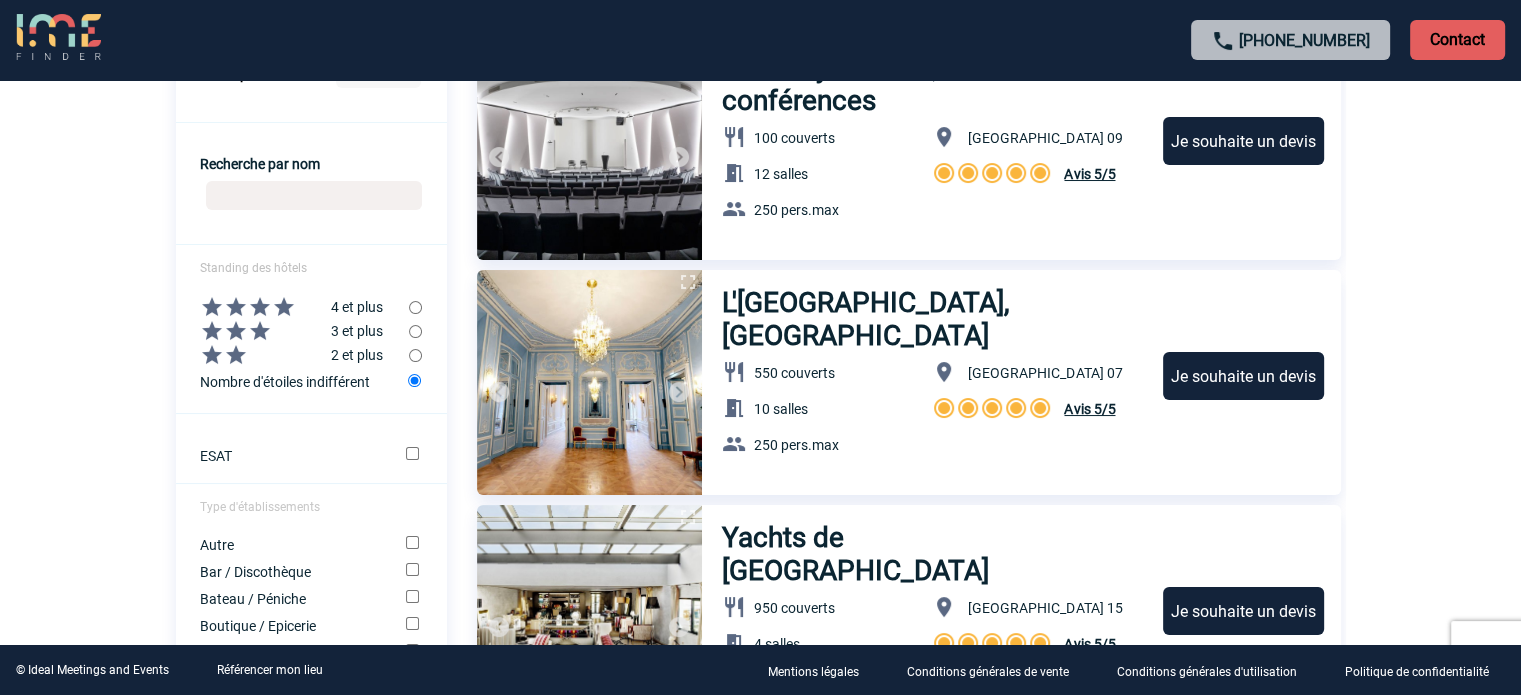 click at bounding box center (679, 392) 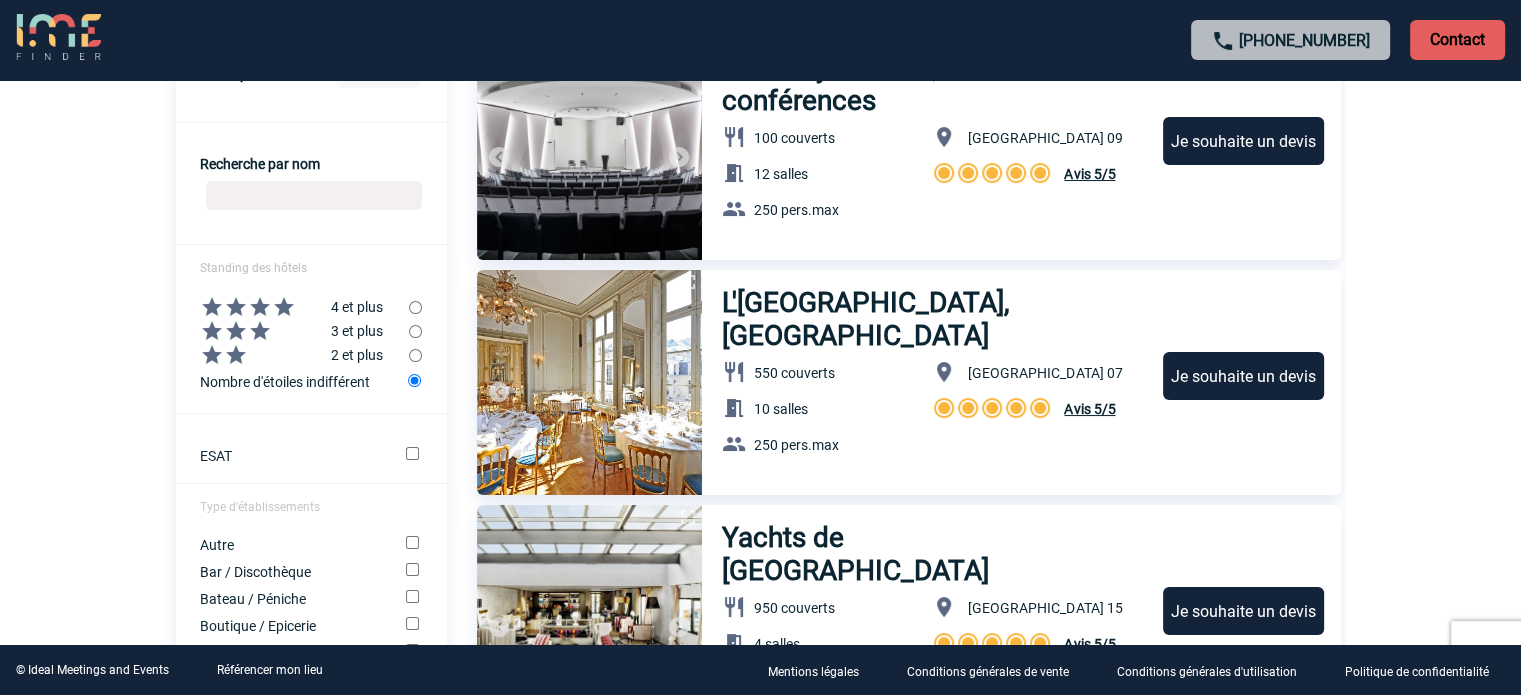 click at bounding box center [679, 392] 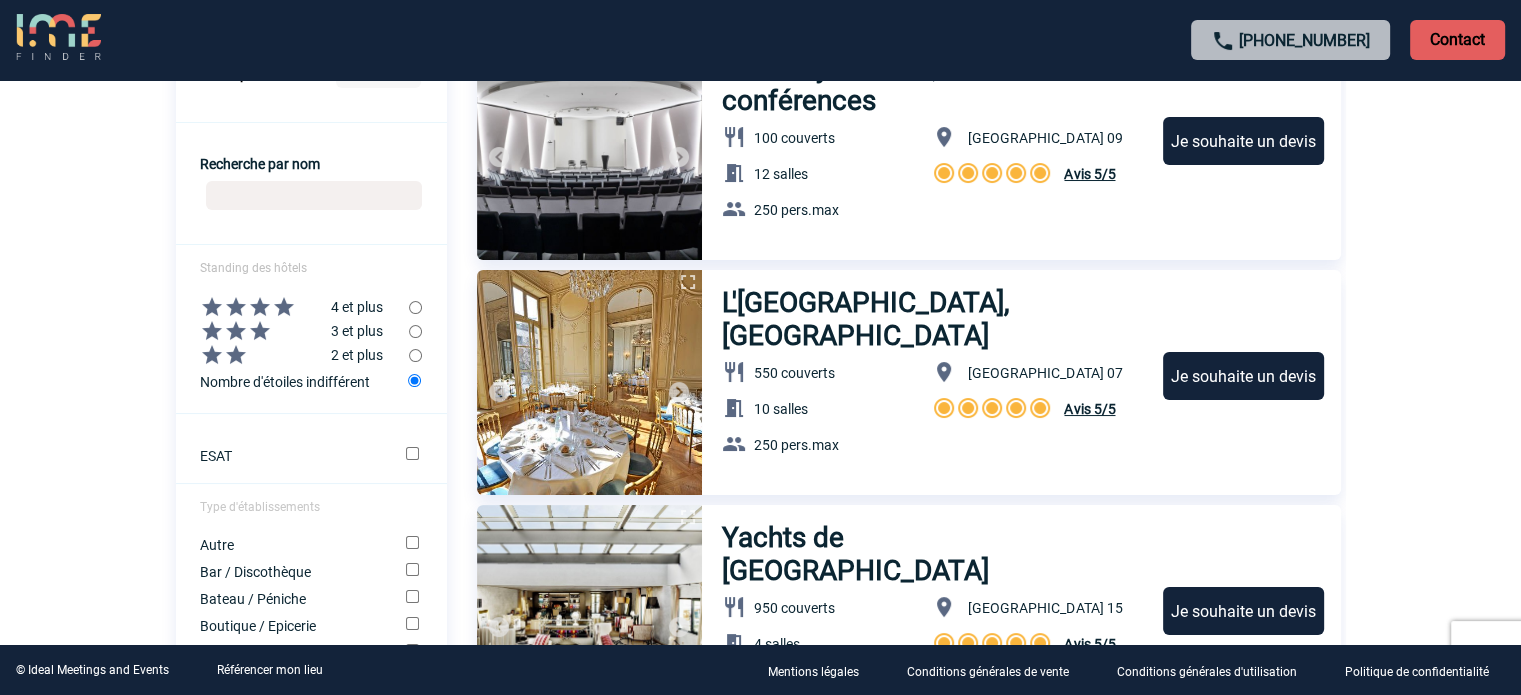 click at bounding box center [679, 392] 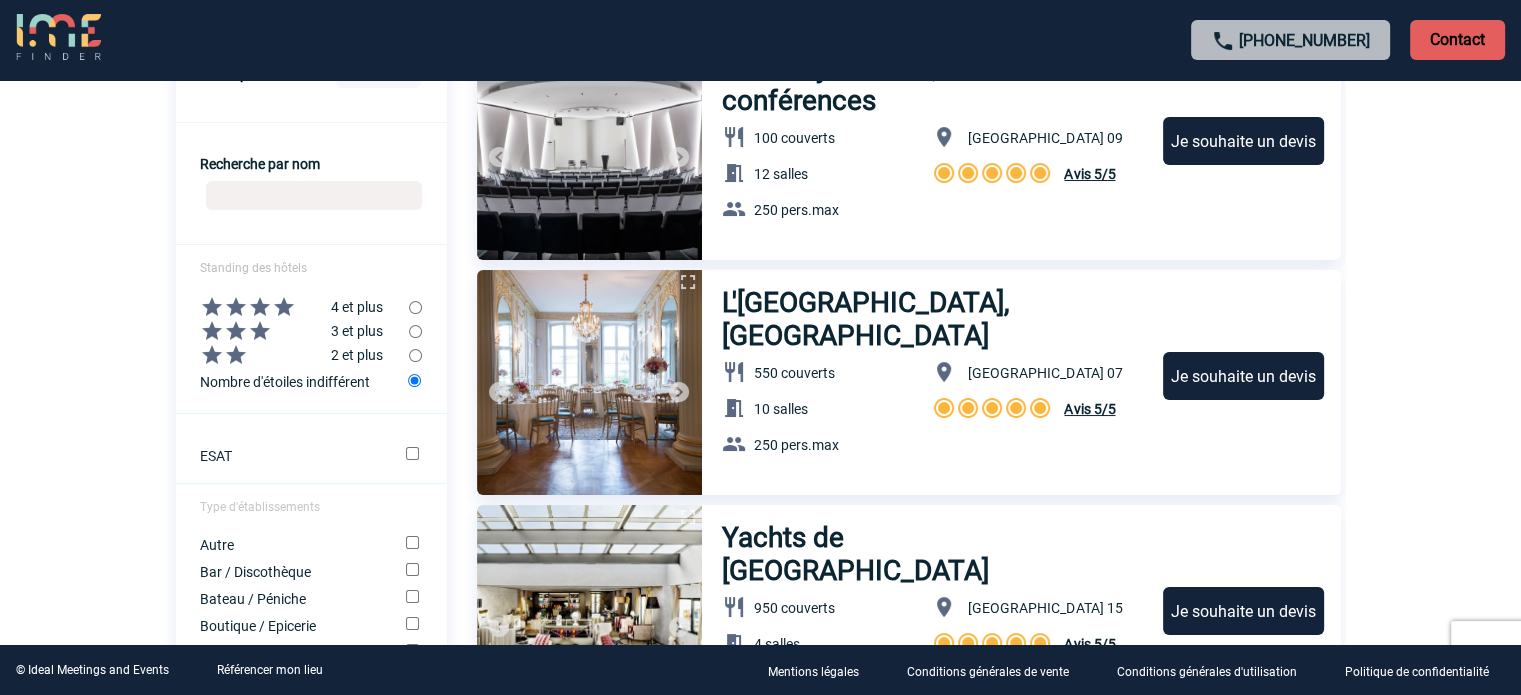 click at bounding box center [679, 392] 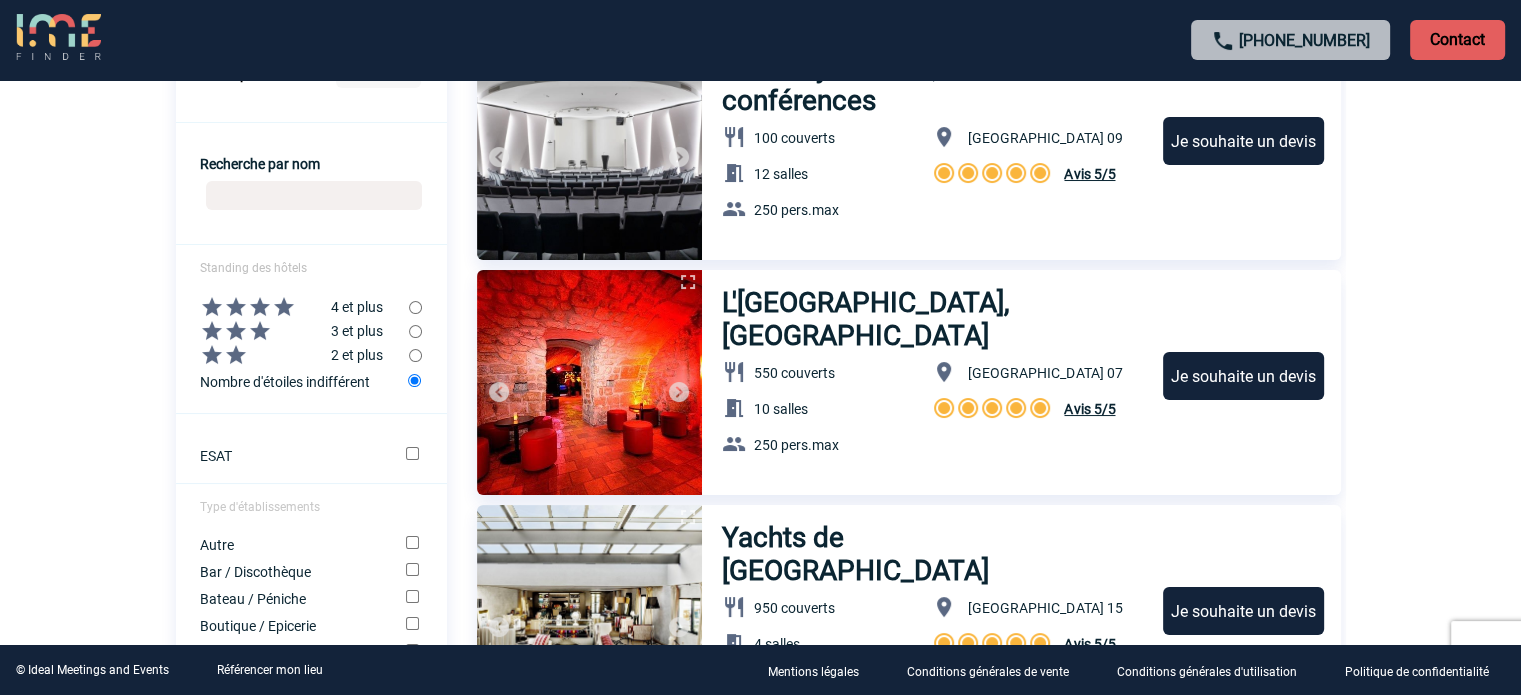 click at bounding box center (679, 392) 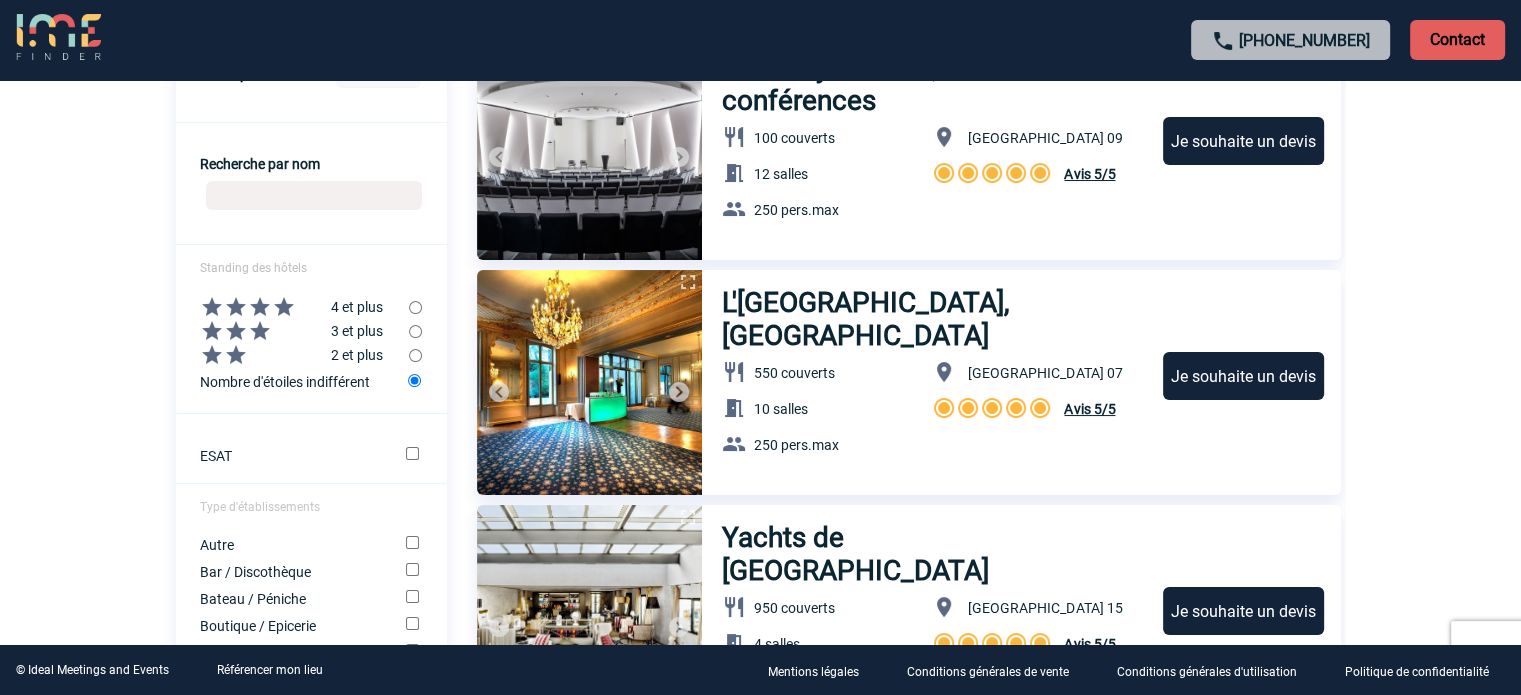 click at bounding box center (679, 392) 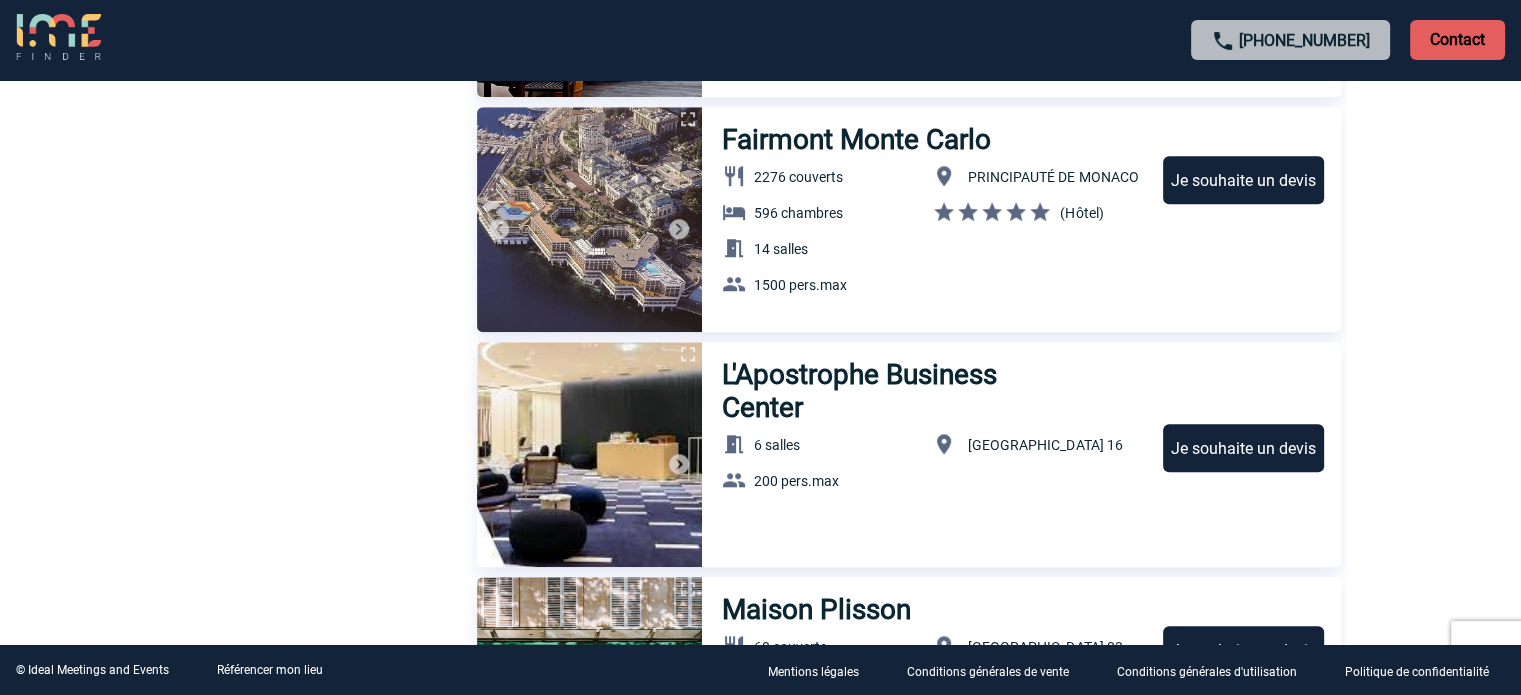 scroll, scrollTop: 1592, scrollLeft: 0, axis: vertical 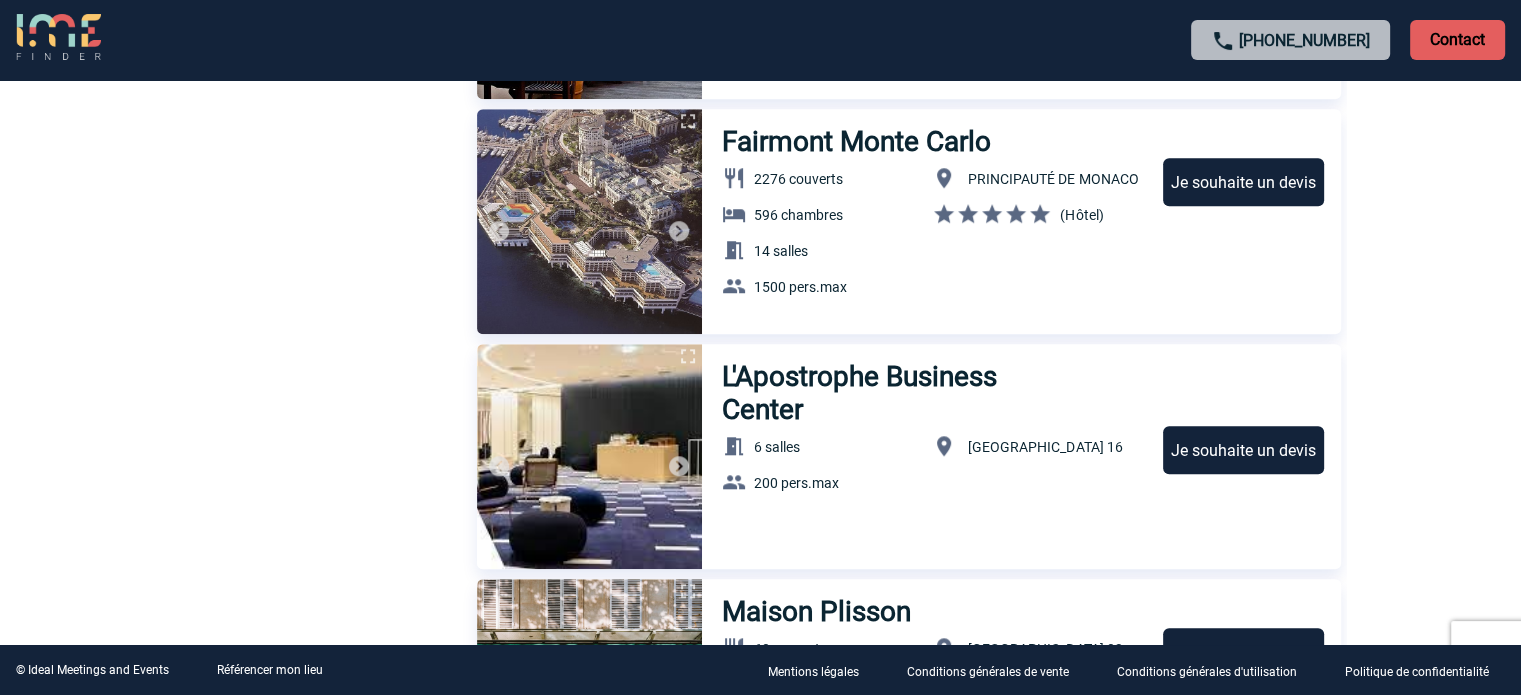 click at bounding box center (679, 231) 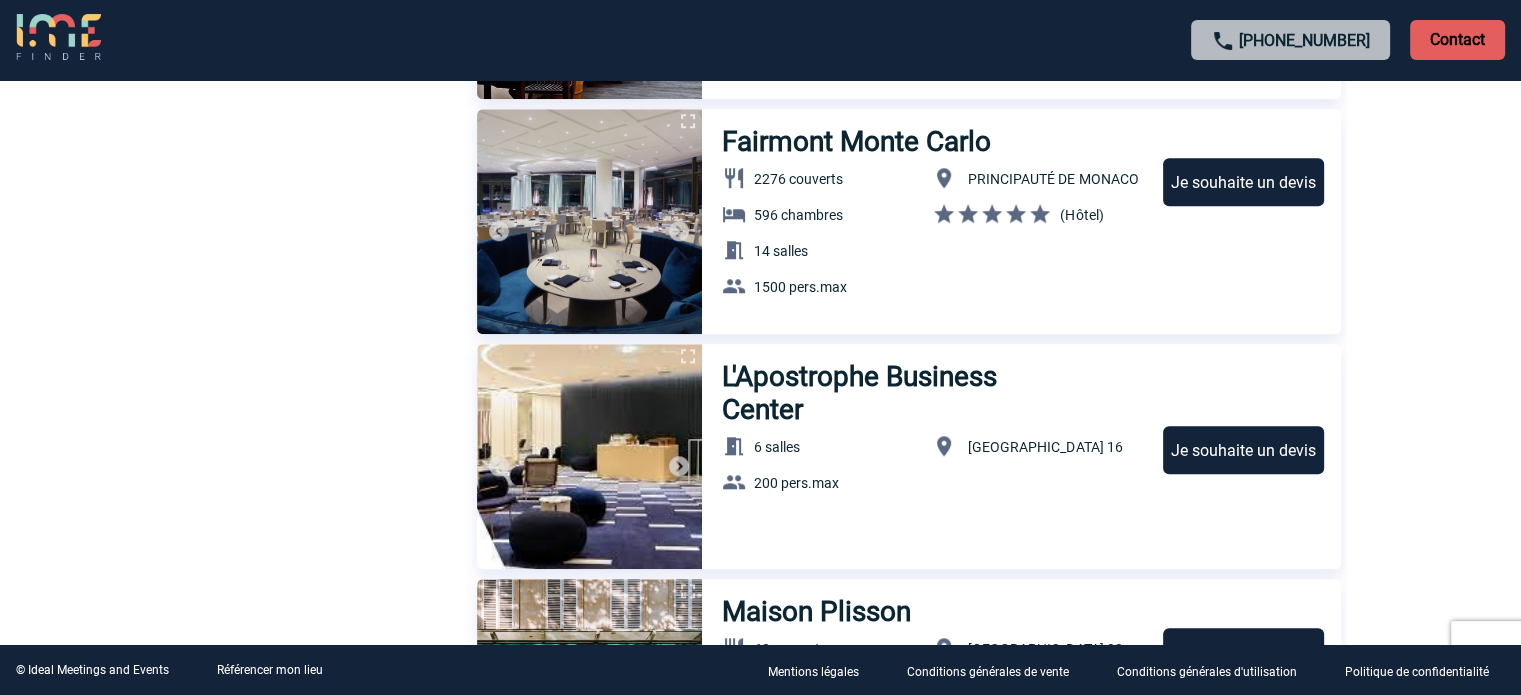 click at bounding box center [679, 231] 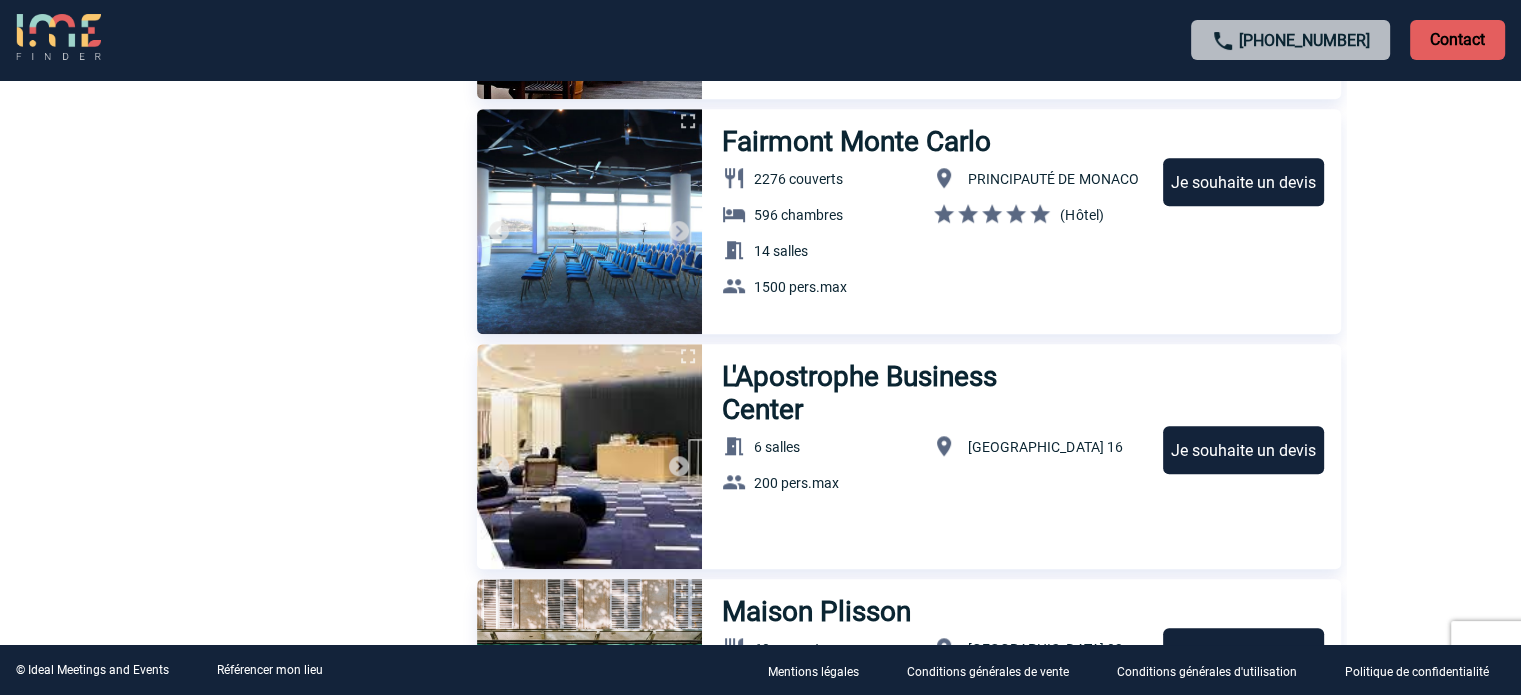 click at bounding box center (679, 231) 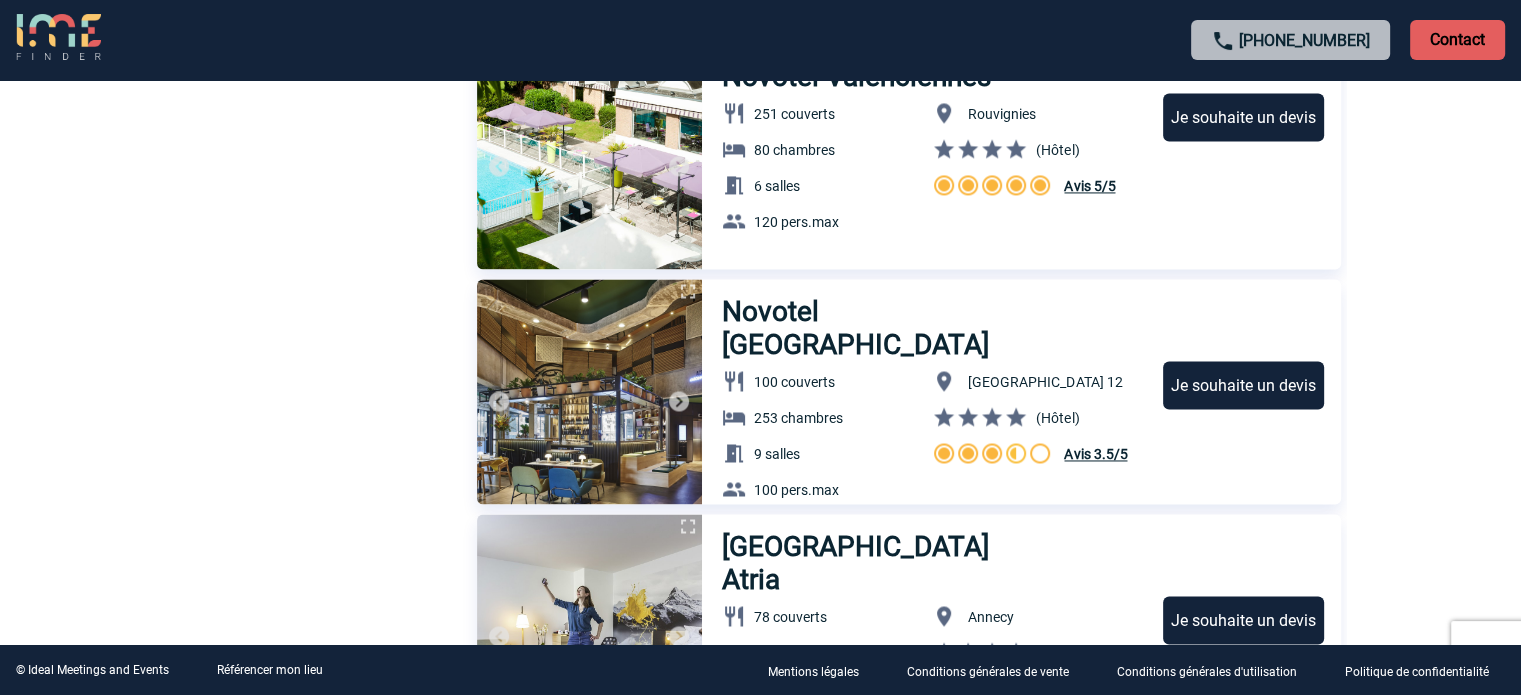 scroll, scrollTop: 3066, scrollLeft: 0, axis: vertical 